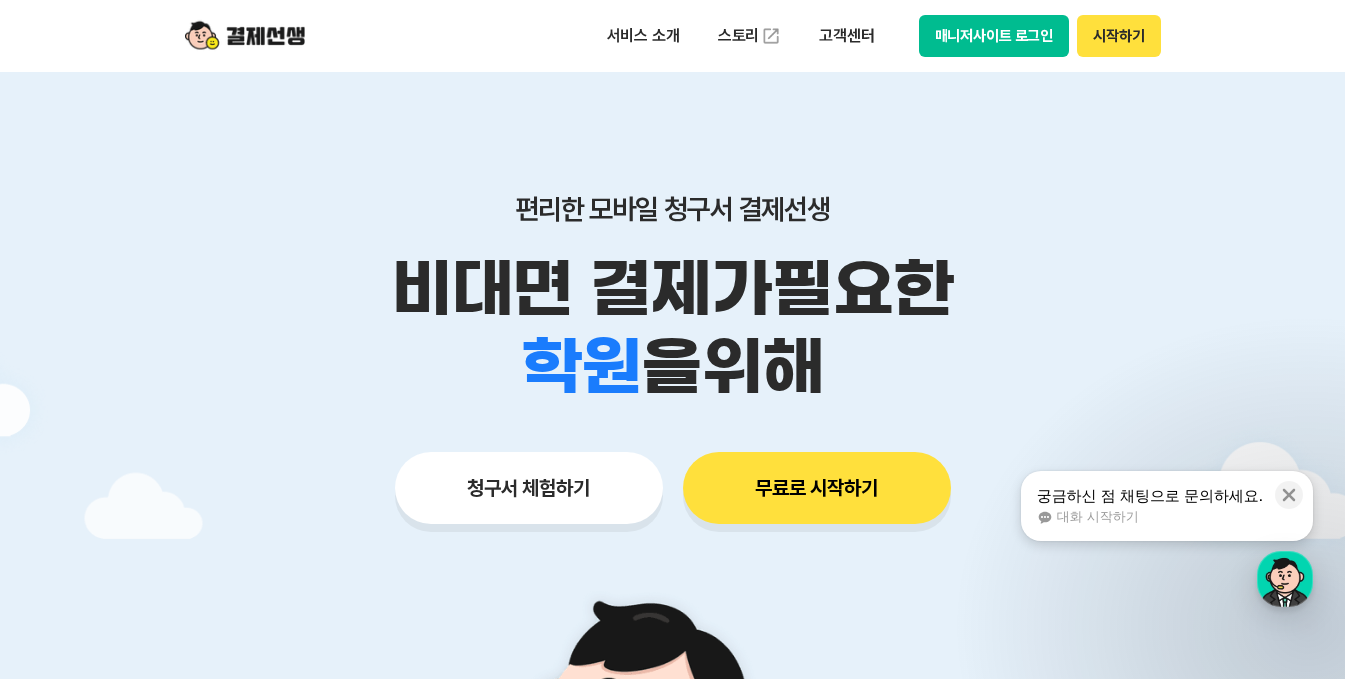 scroll, scrollTop: 0, scrollLeft: 0, axis: both 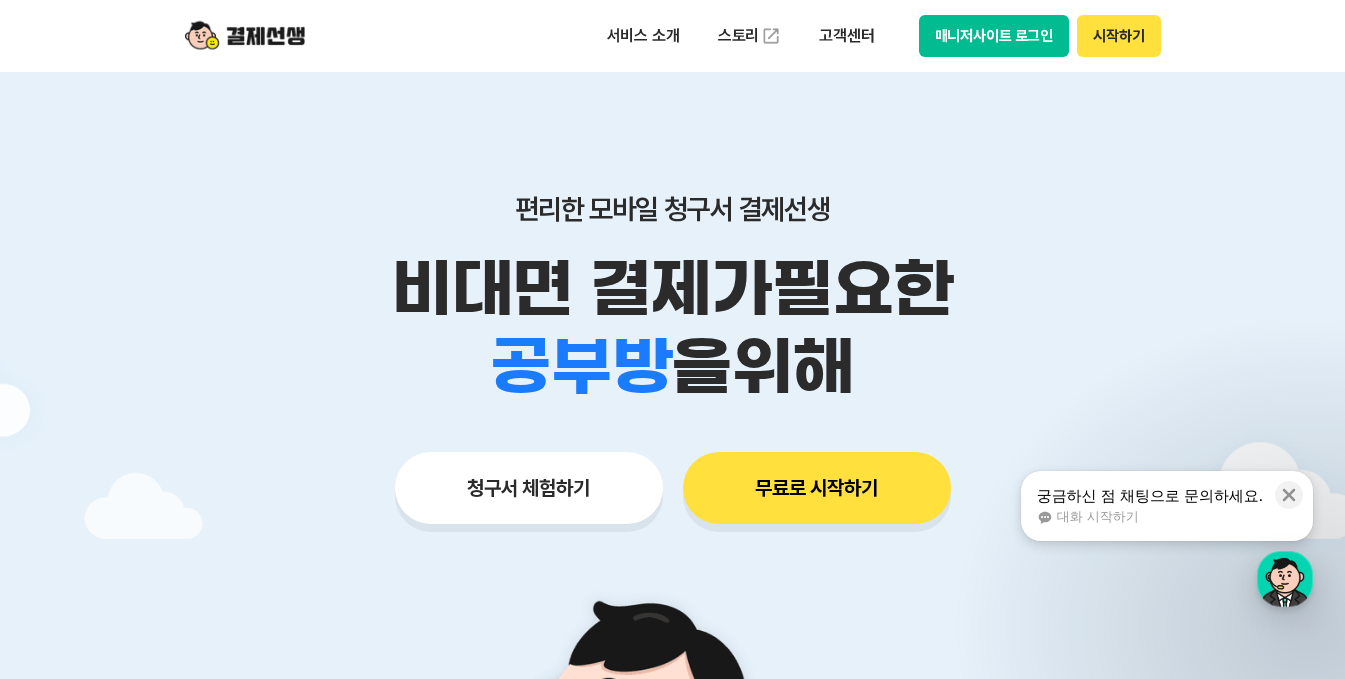 click on "매니저사이트 로그인" at bounding box center (994, 36) 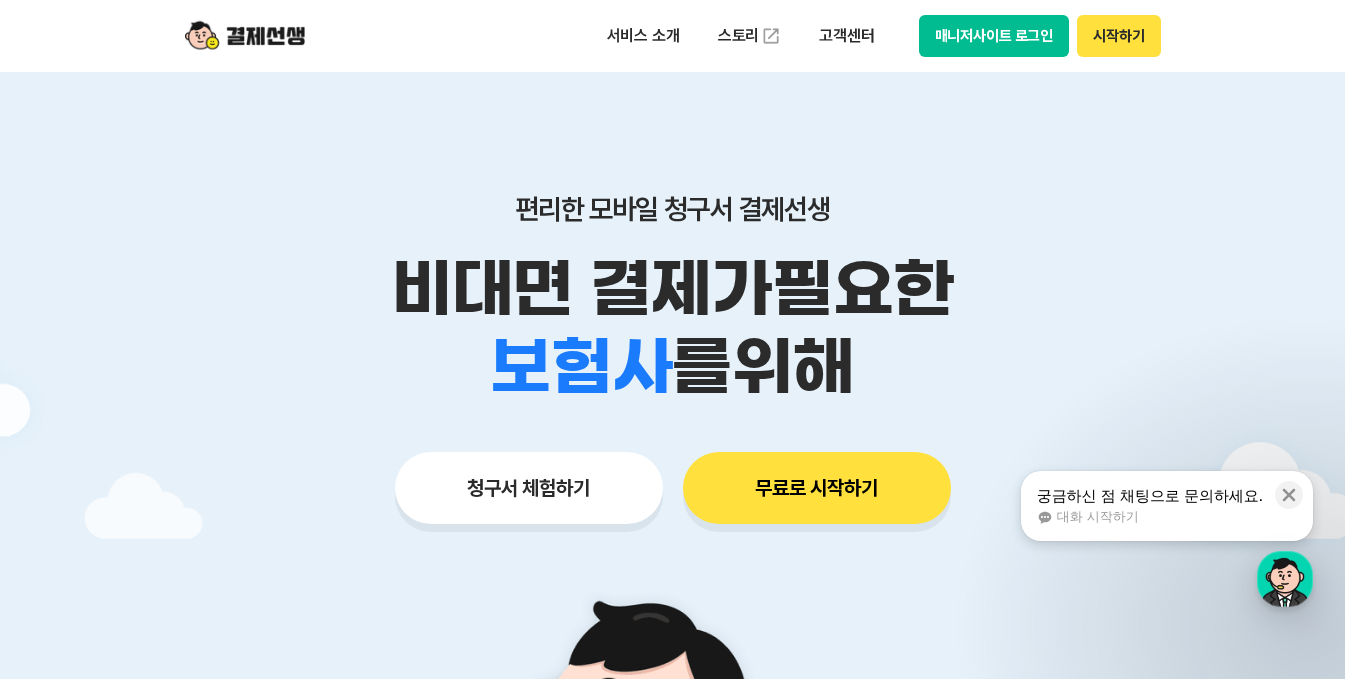 click on "시작하기" at bounding box center (1118, 36) 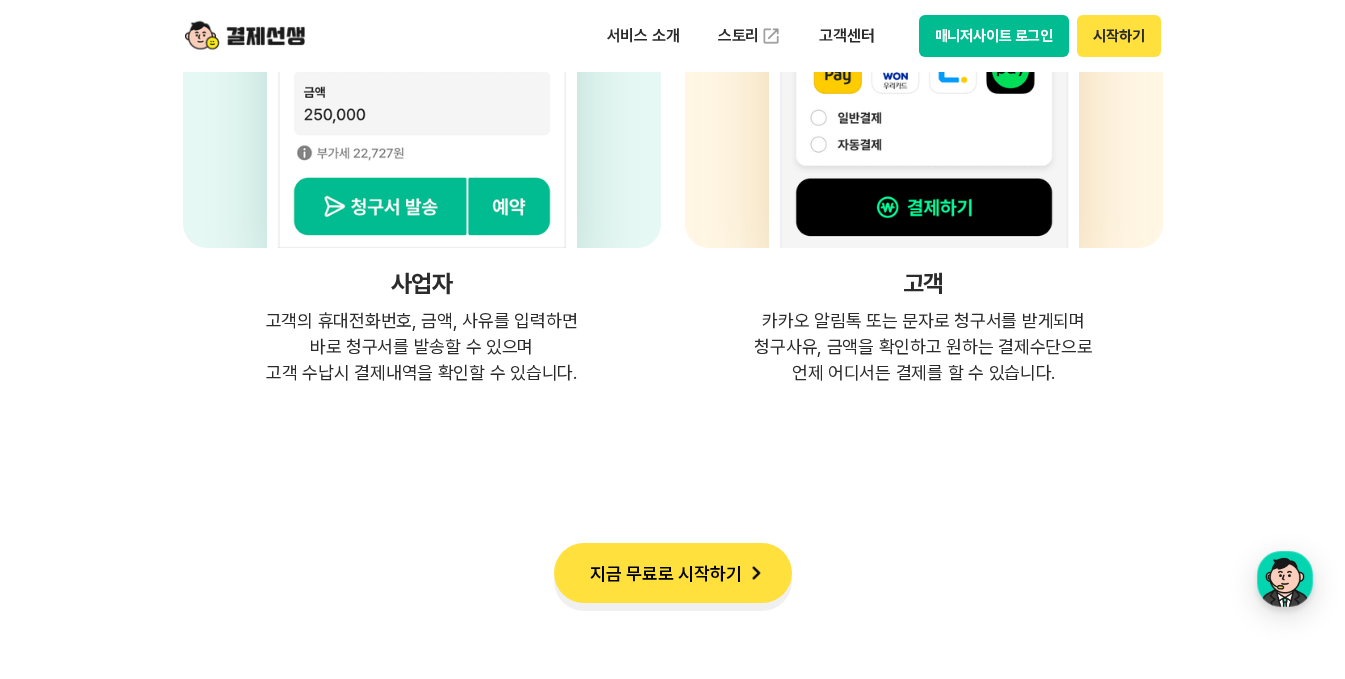 scroll, scrollTop: 5700, scrollLeft: 0, axis: vertical 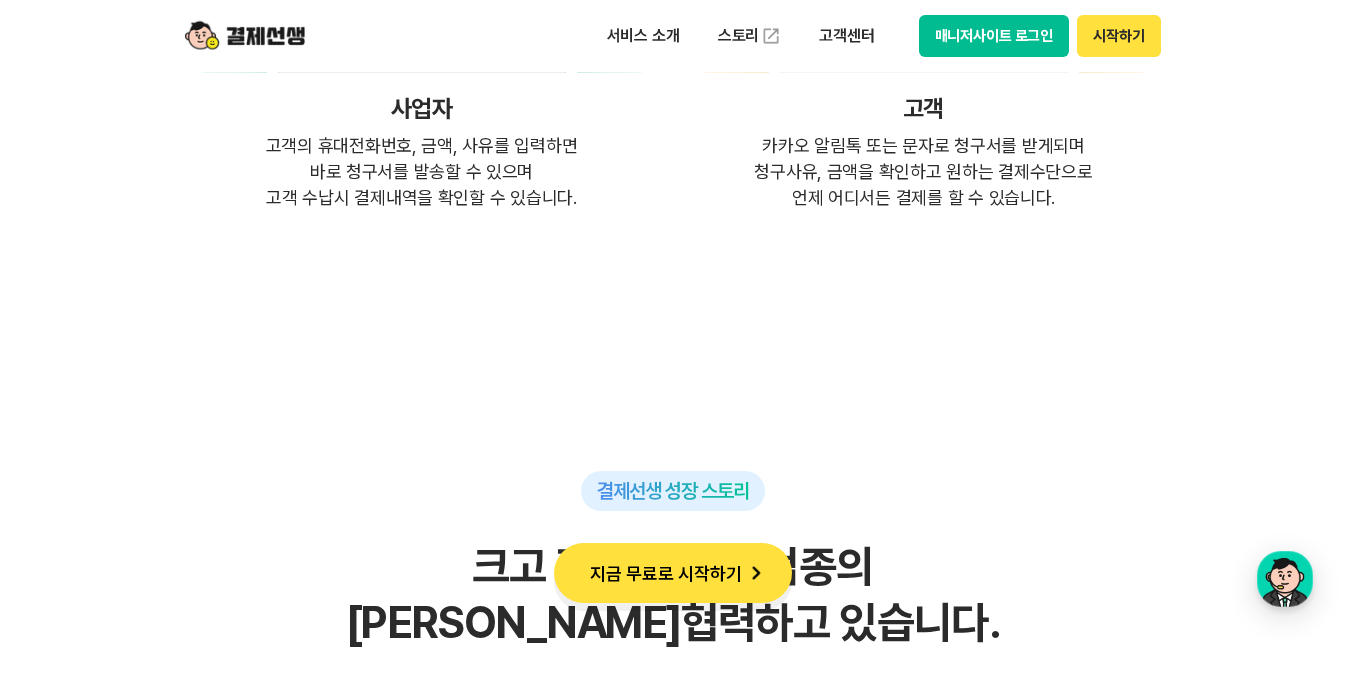 click on "지금 무료로 시작하기" at bounding box center (673, 573) 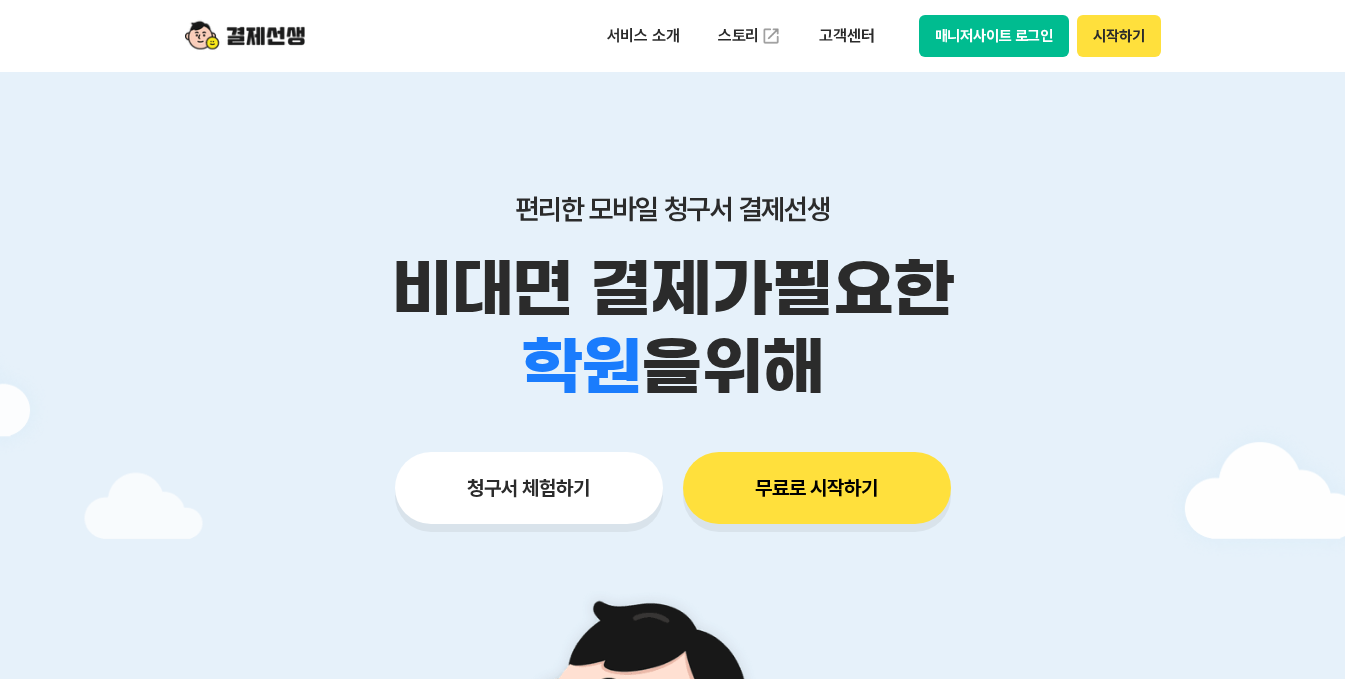 scroll, scrollTop: 0, scrollLeft: 0, axis: both 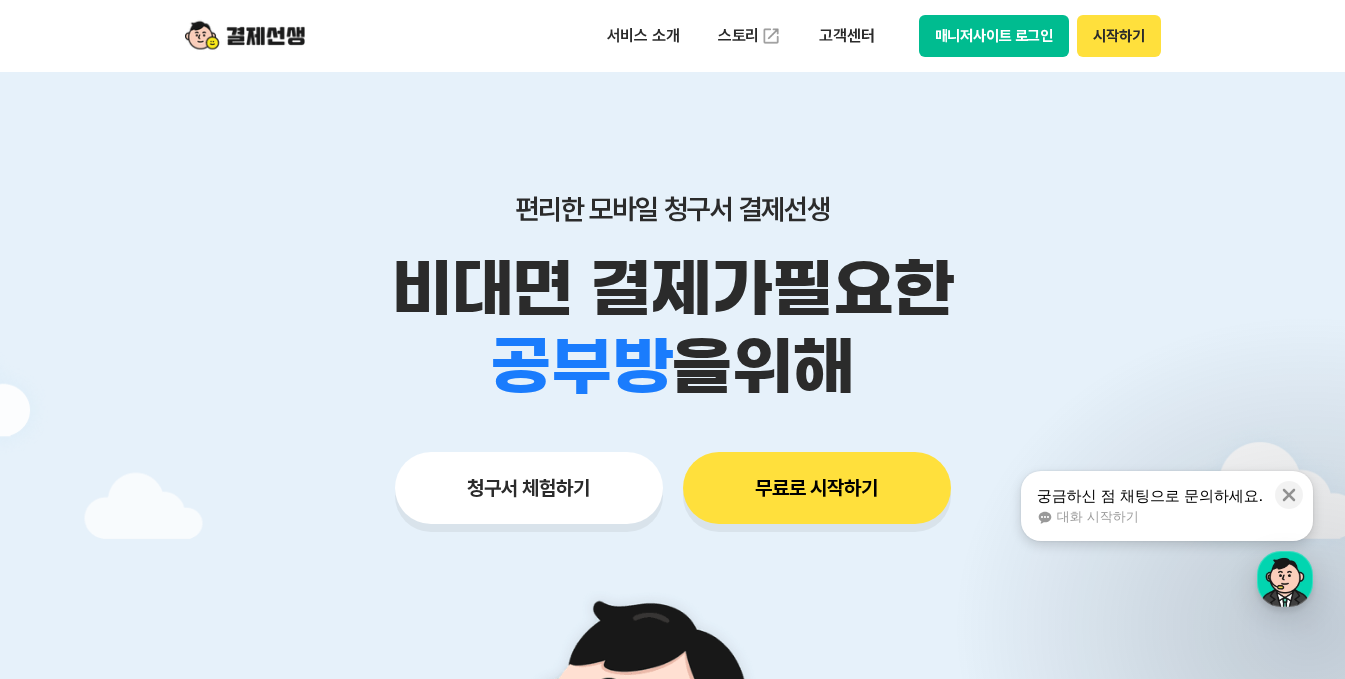 click on "매니저사이트 로그인" at bounding box center (994, 36) 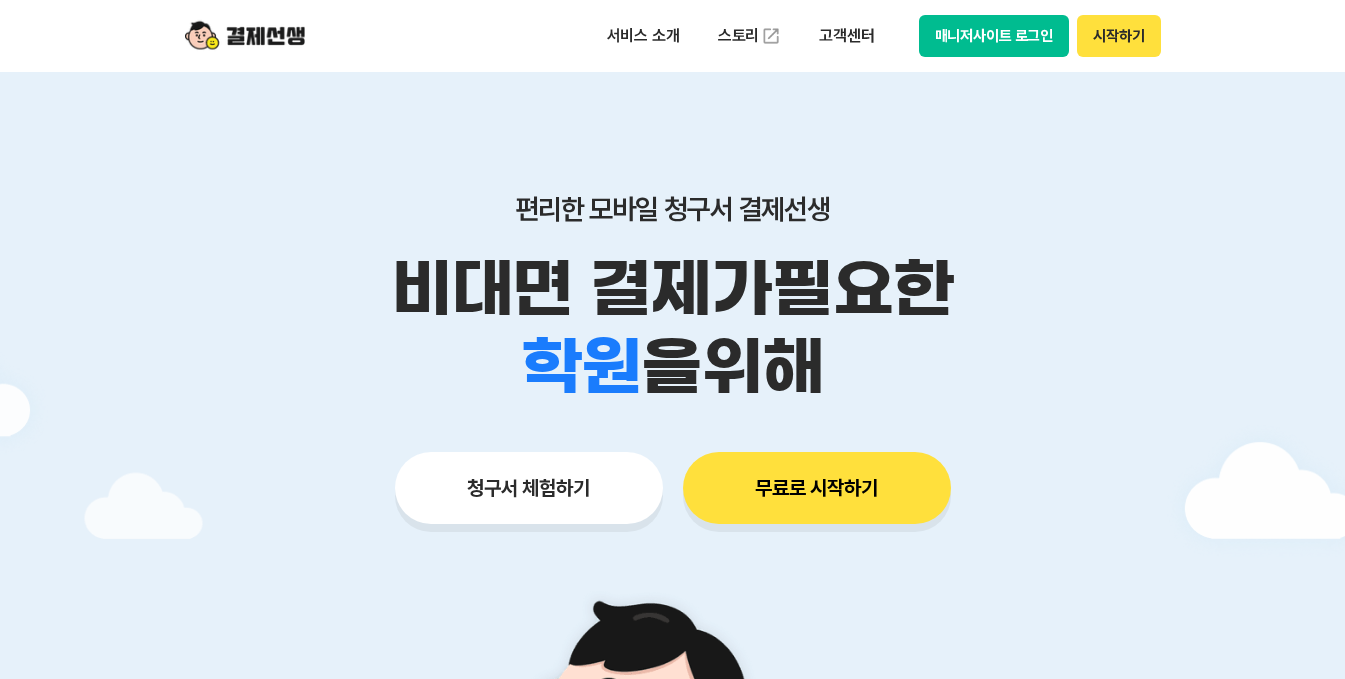 scroll, scrollTop: 0, scrollLeft: 0, axis: both 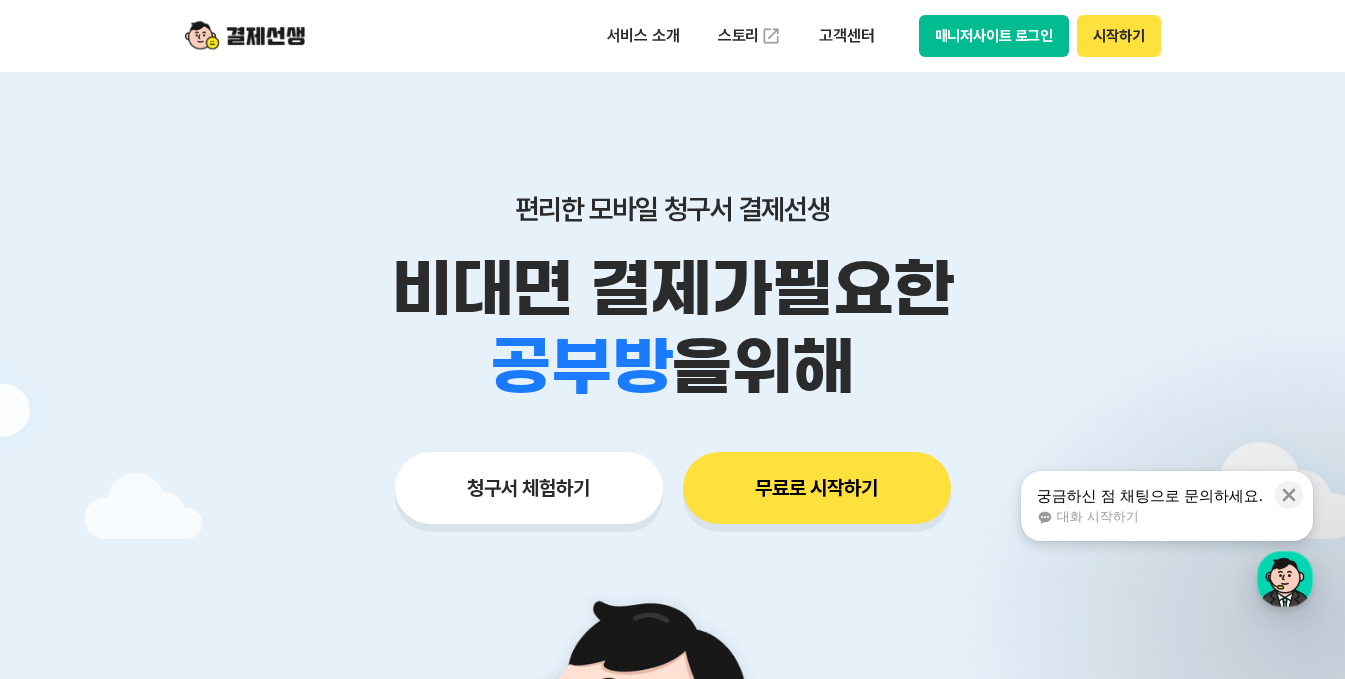 click on "시작하기" at bounding box center [1118, 36] 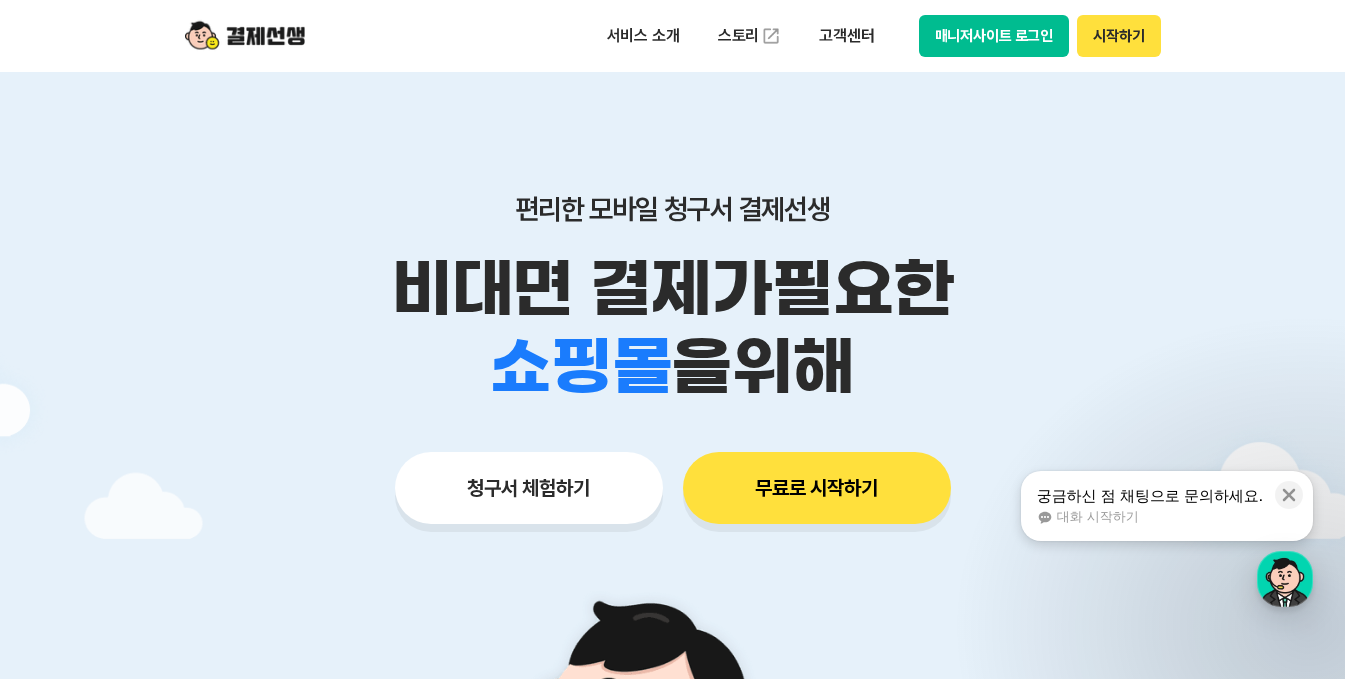 click on "매니저사이트 로그인" at bounding box center [994, 36] 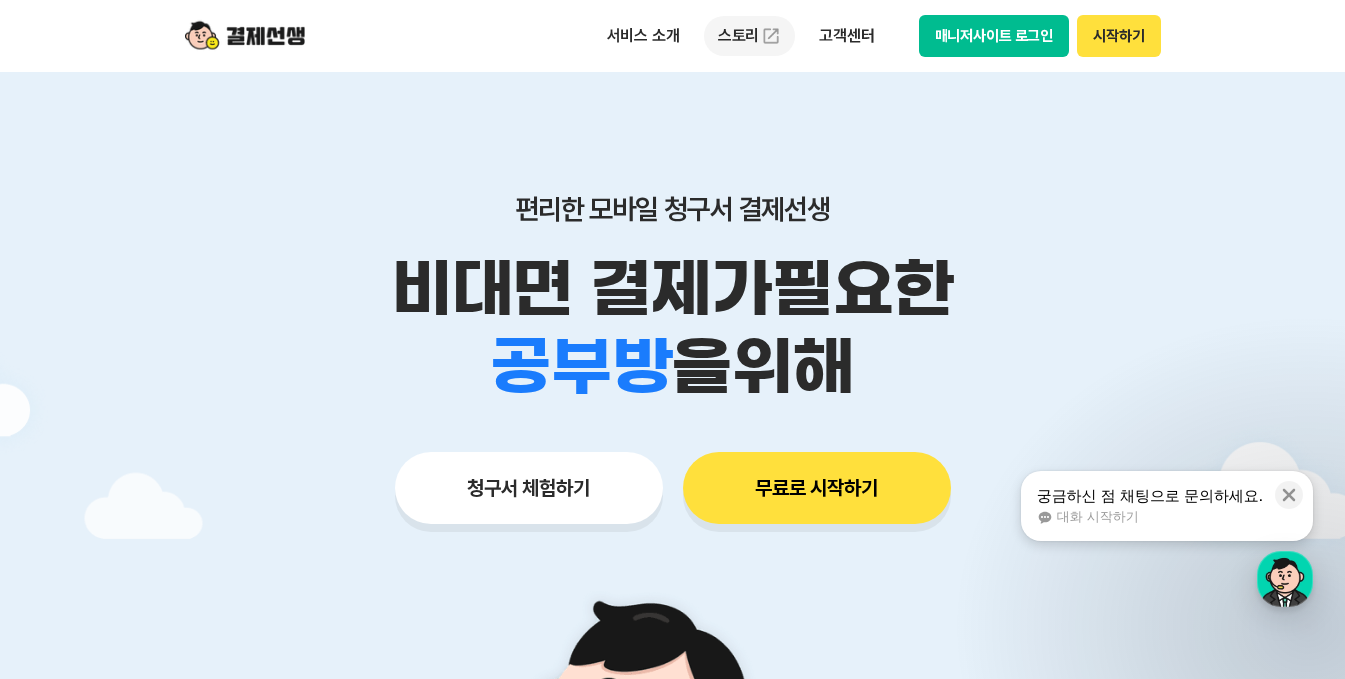 click on "스토리" at bounding box center (750, 36) 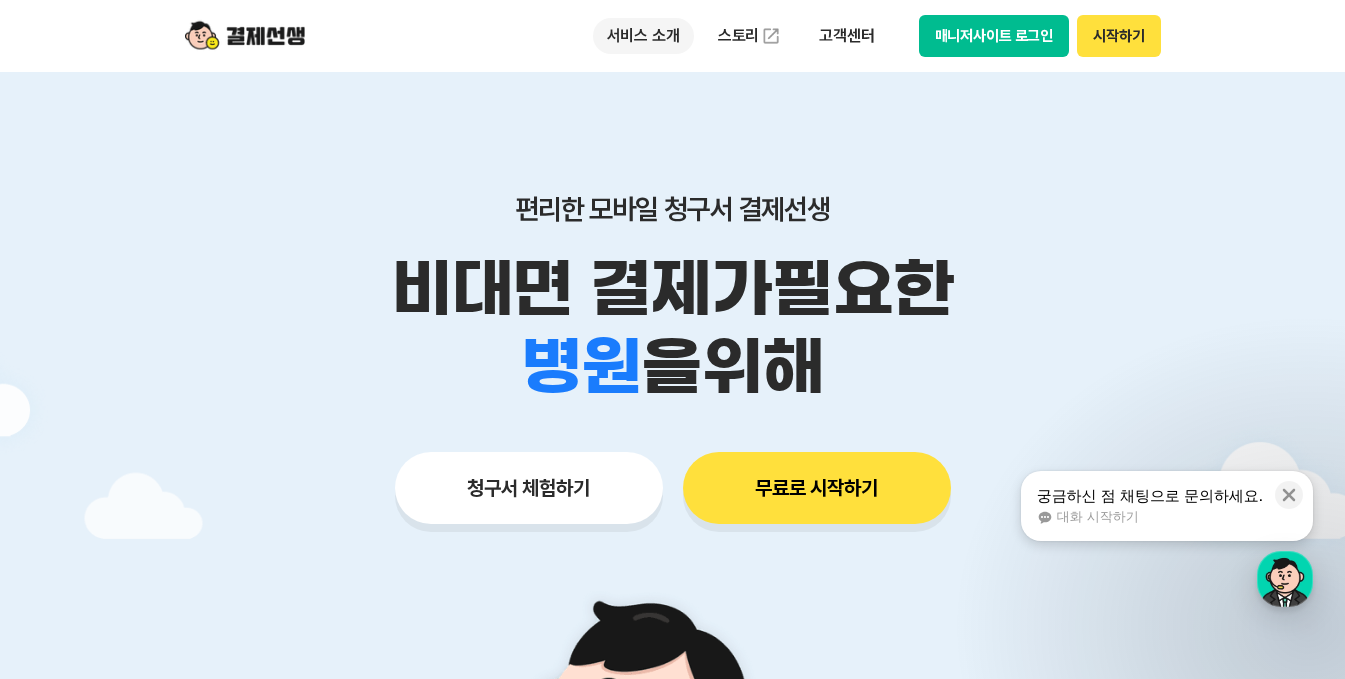 click on "서비스 소개" at bounding box center (643, 36) 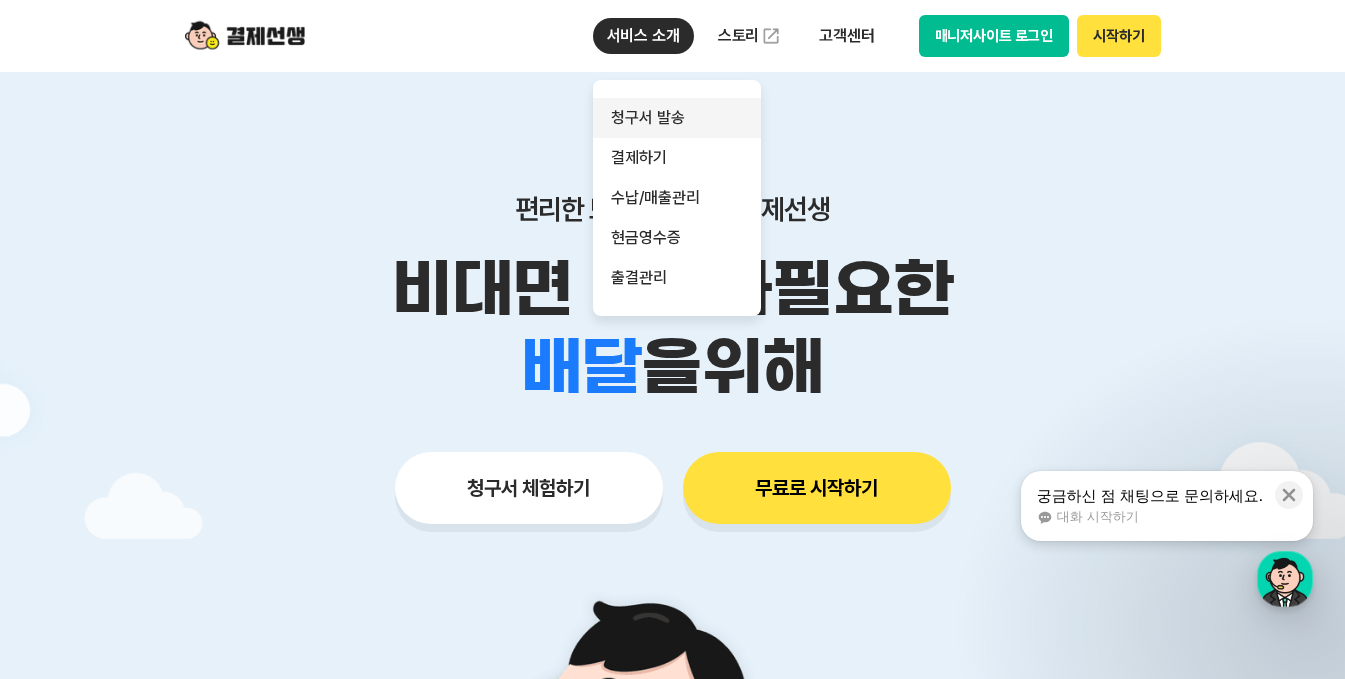 click on "청구서 발송" at bounding box center [677, 118] 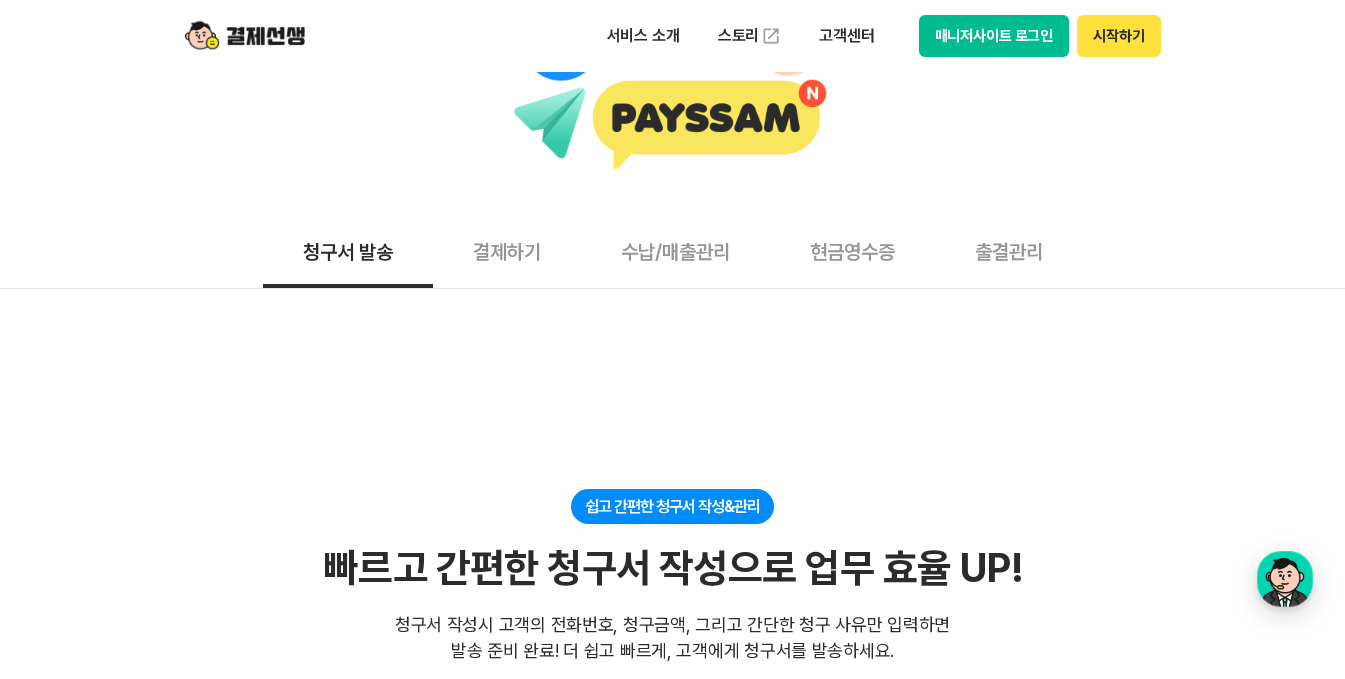 scroll, scrollTop: 100, scrollLeft: 0, axis: vertical 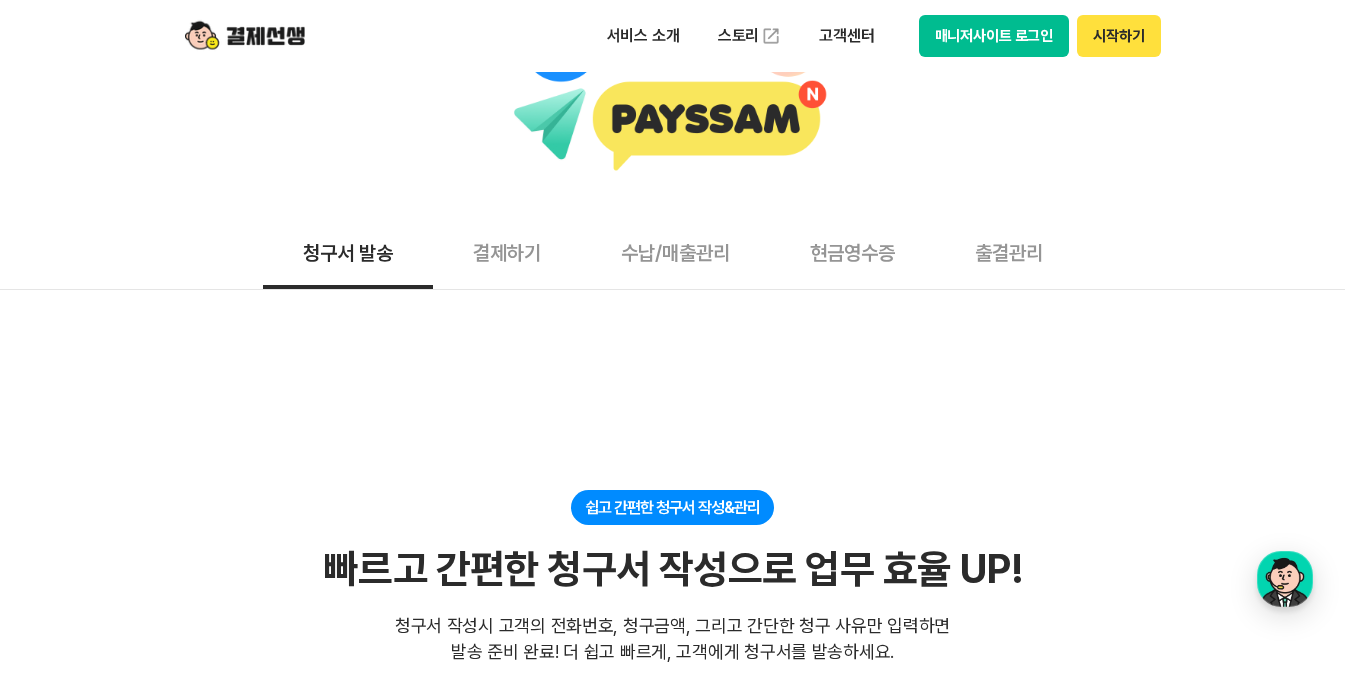 click on "결제하기" at bounding box center [507, 252] 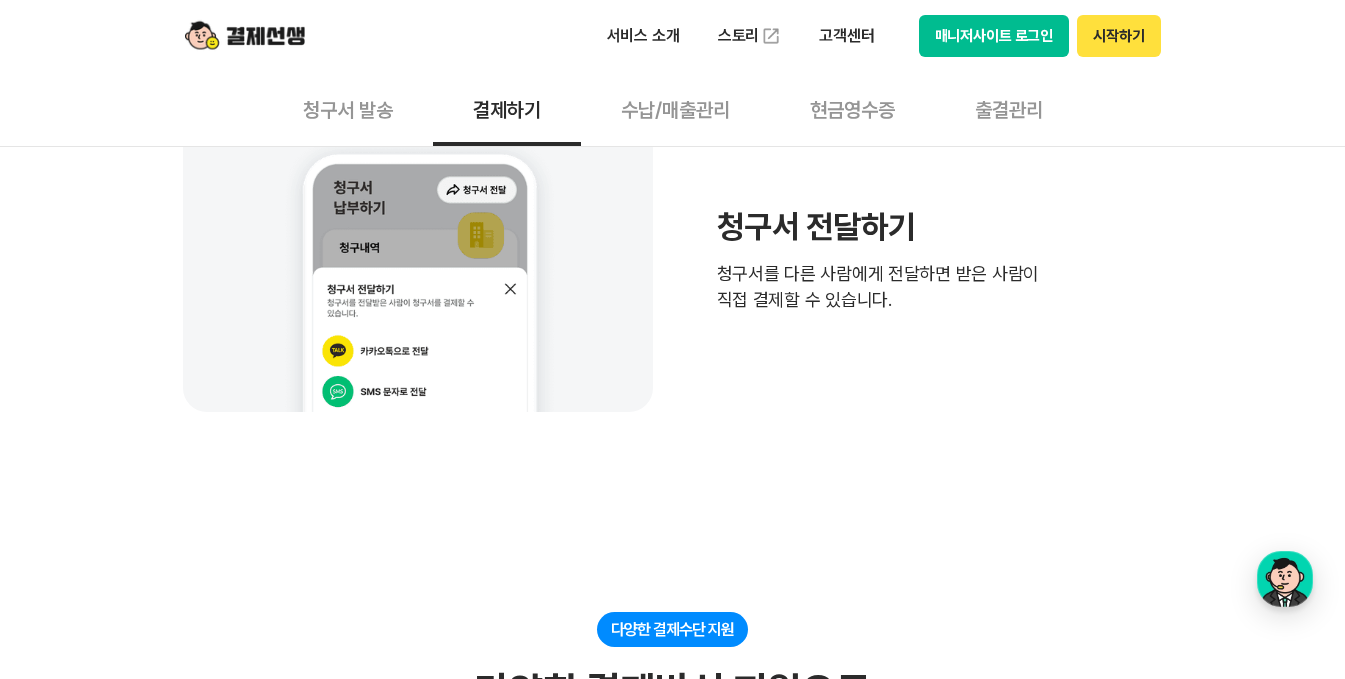 scroll, scrollTop: 1700, scrollLeft: 0, axis: vertical 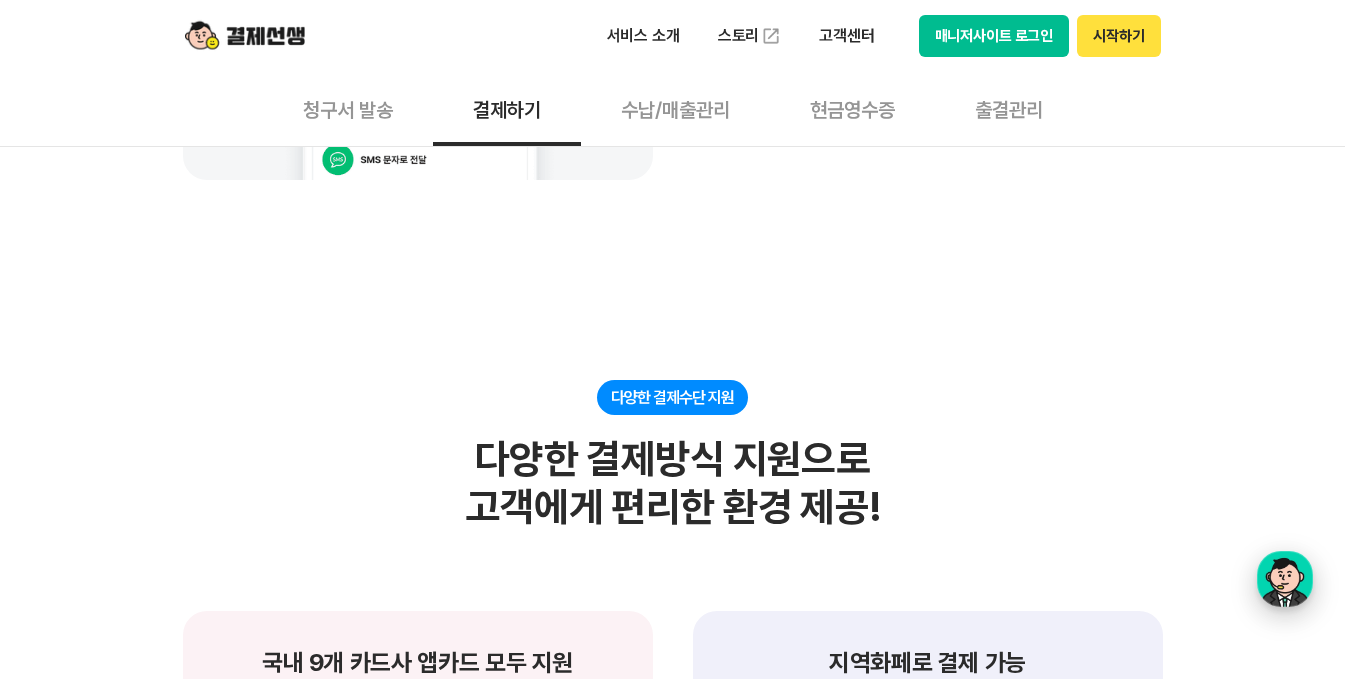 click at bounding box center (1285, 579) 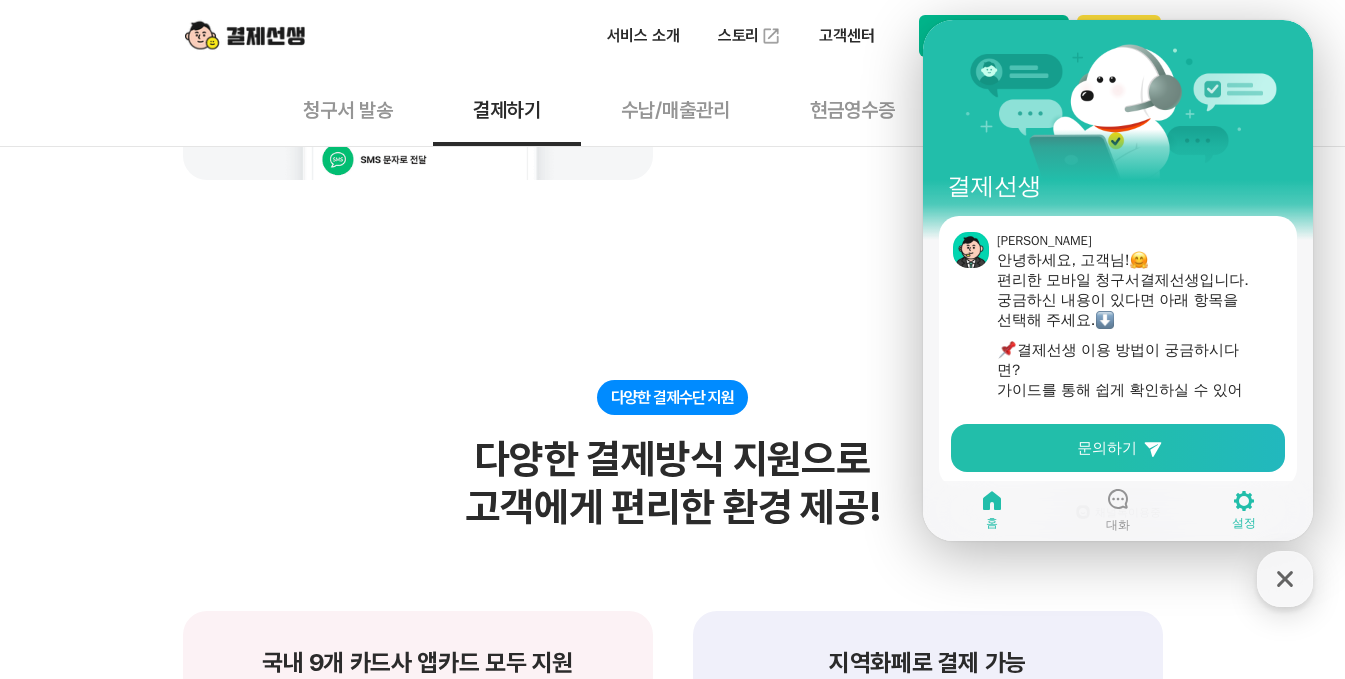 click 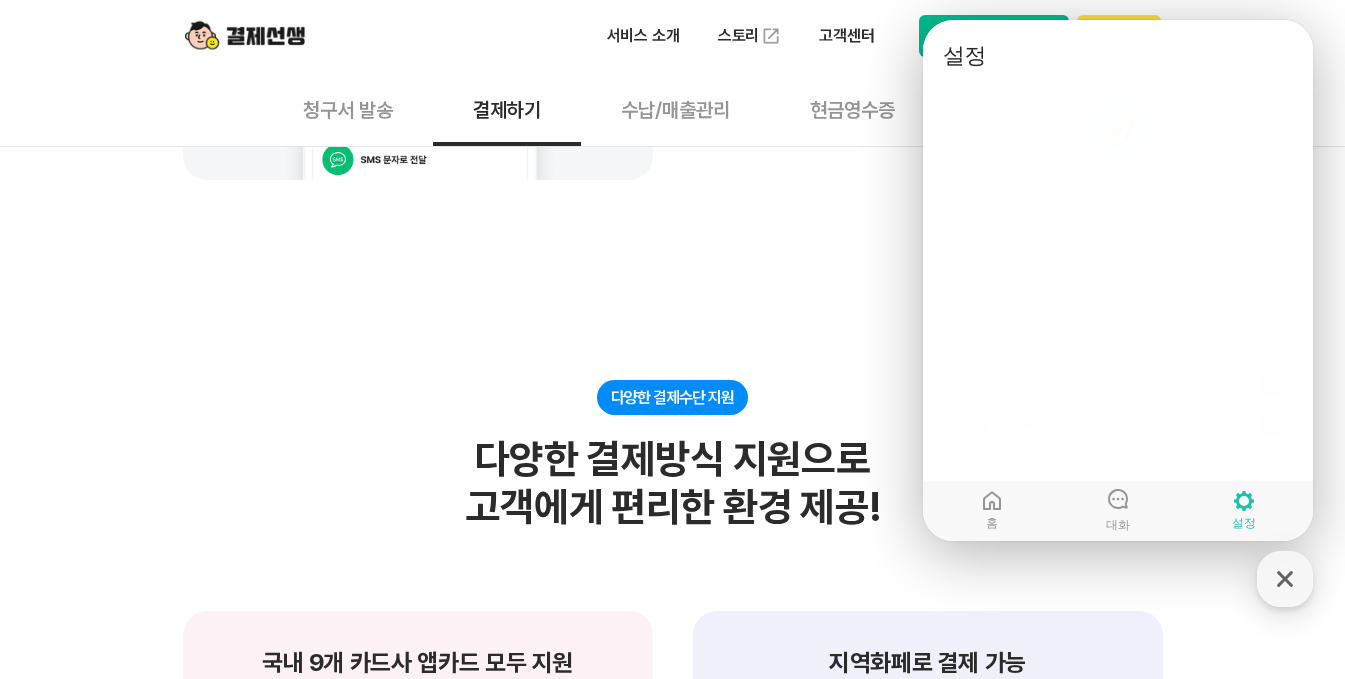 click on "다양한 결제수단 지원 다양한 결제방식 지원으로 고객에게 편리한 환경 제공! 국내 9개 카드사 앱카드 모두 지원 국민, 신한, 하나, 롯데, 현대, 삼성, 농협    BC, 우리 국내 모든 카드사로 결제 가능합니다. 국민, 신한, 하나, 롯데, 현대, 삼성, 농협, BC, 우리    국내 모든 카드사로 결제 가능합니다. 지역화페로 결제 가능 다양한 지역화폐로도 결제할 수 있습니다. 가능한 지역화폐 알아보기 간편결제 가능 앱카드뿐 아니라 카카오페이, 네이버페이, 엘페이    간편결제도 가능합니다. 자동결제로 수납을 편리하게 사용하던 앱카드로 한번만 결제하면 자동결제를 쉽게    등록 할 수 있고 매번 앱카드를 열지 않아도 됩니다. 사용하던 앱카드로 한번만 결제하면 자동결제를 쉽게 등록 할 수 있고 매번 앱카드를 열지 않아도 됩니다. 카드사별 청구할인 혜택 적용" at bounding box center [673, 1293] 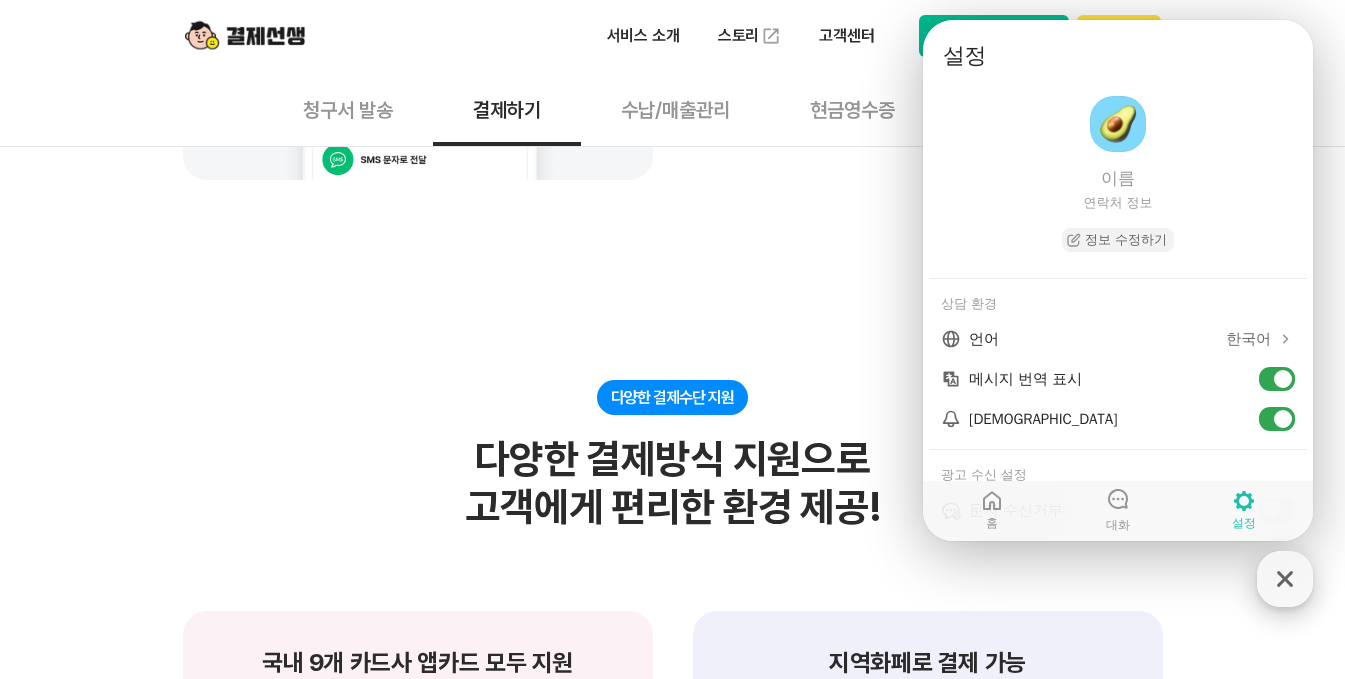 click 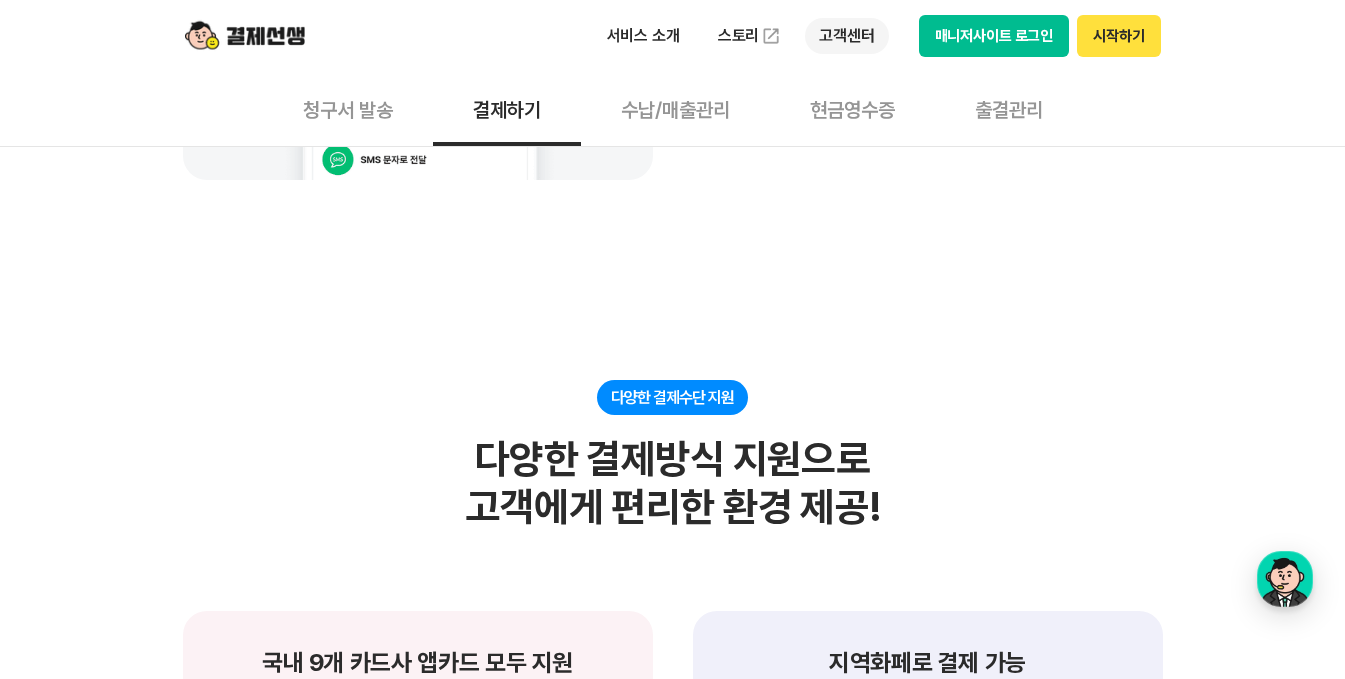 click on "고객센터" at bounding box center (846, 36) 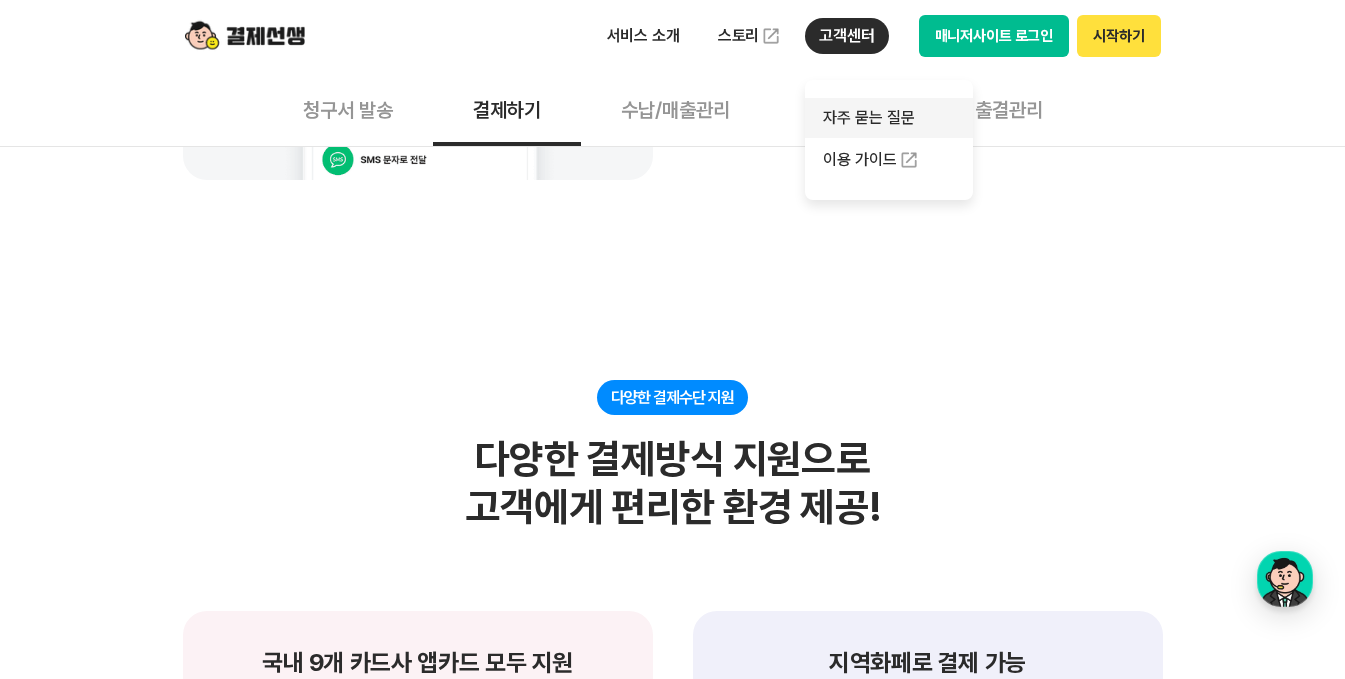 click on "자주 묻는 질문" at bounding box center (889, 118) 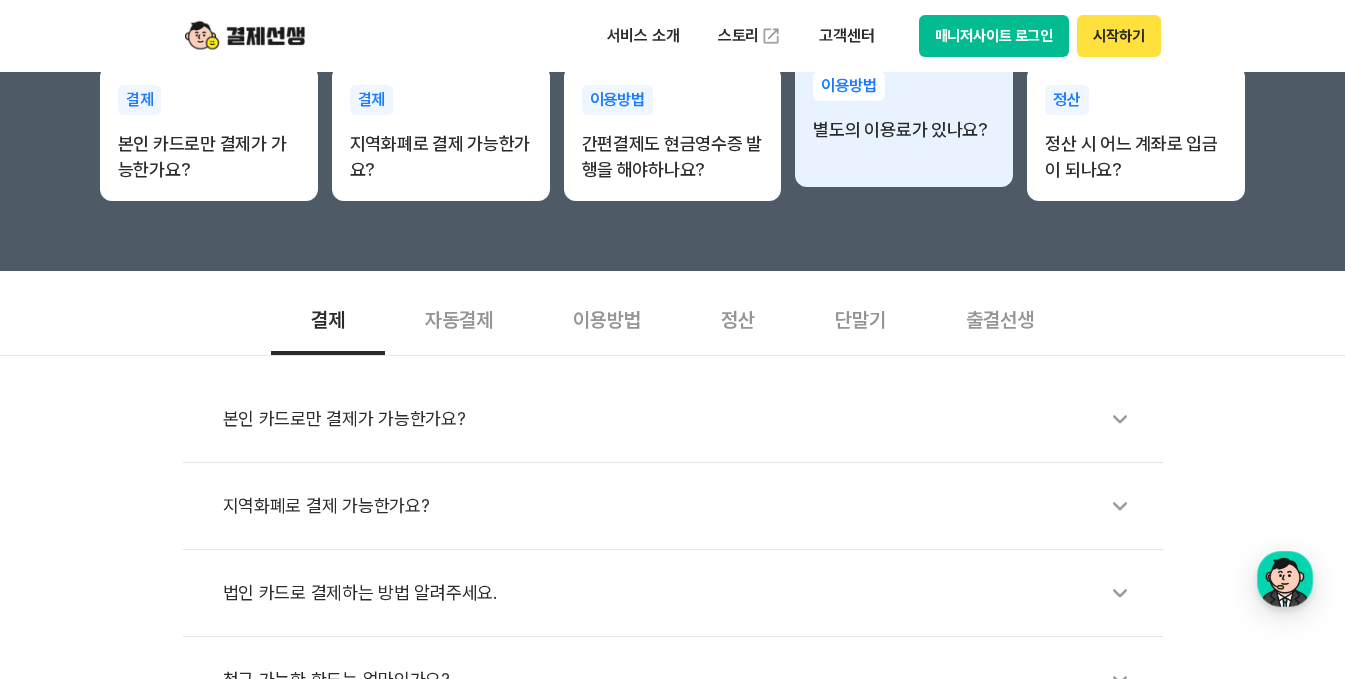 scroll, scrollTop: 500, scrollLeft: 0, axis: vertical 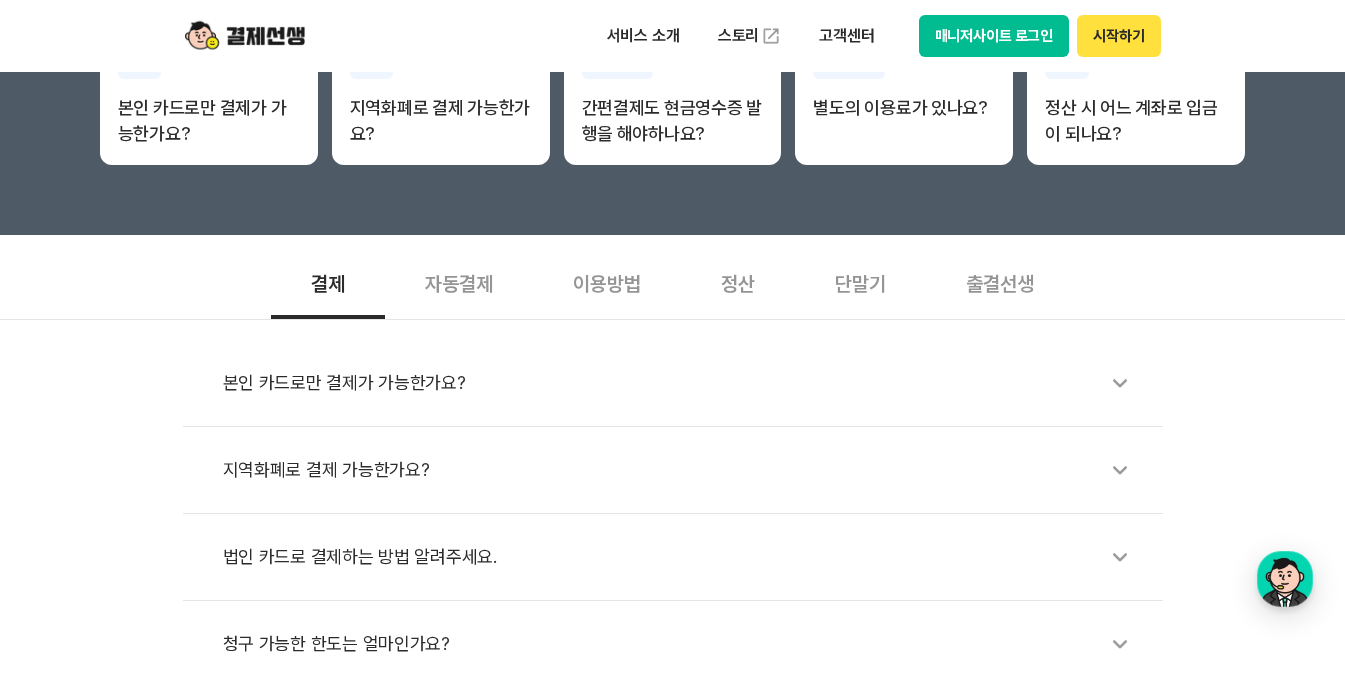 click on "자동결제" at bounding box center (459, 282) 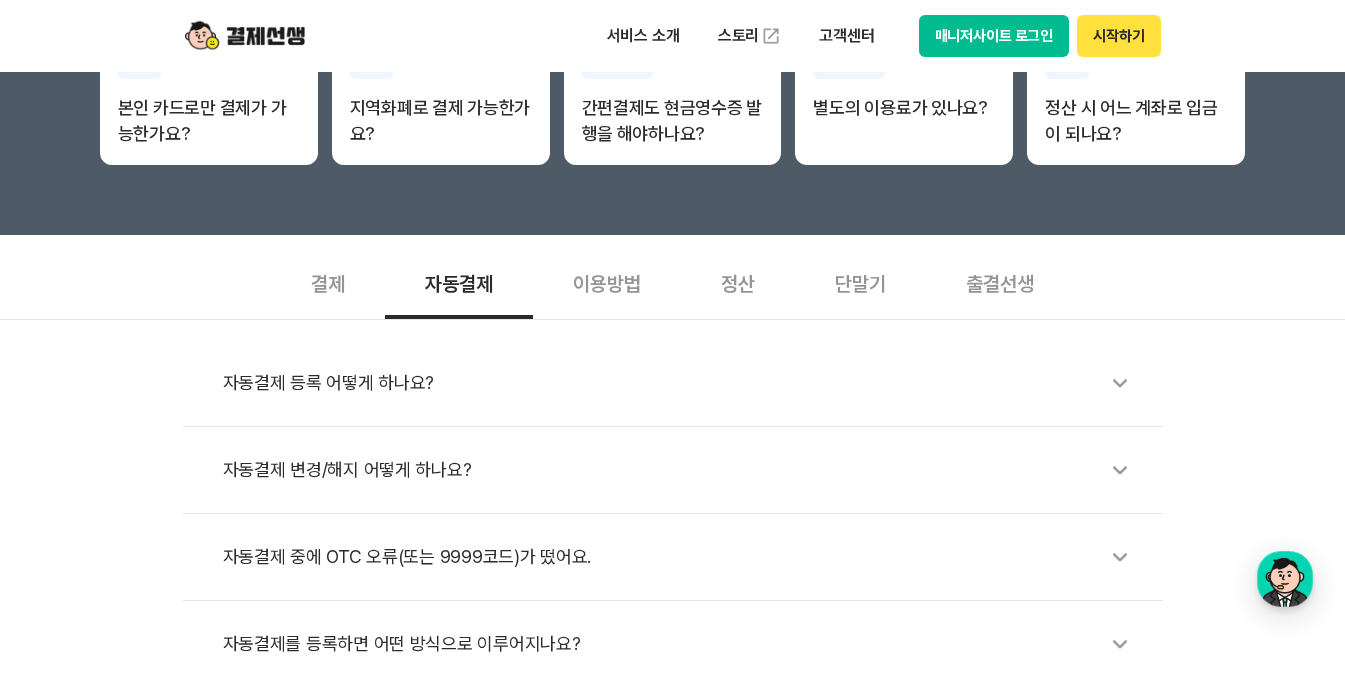 click on "이용방법" at bounding box center [607, 282] 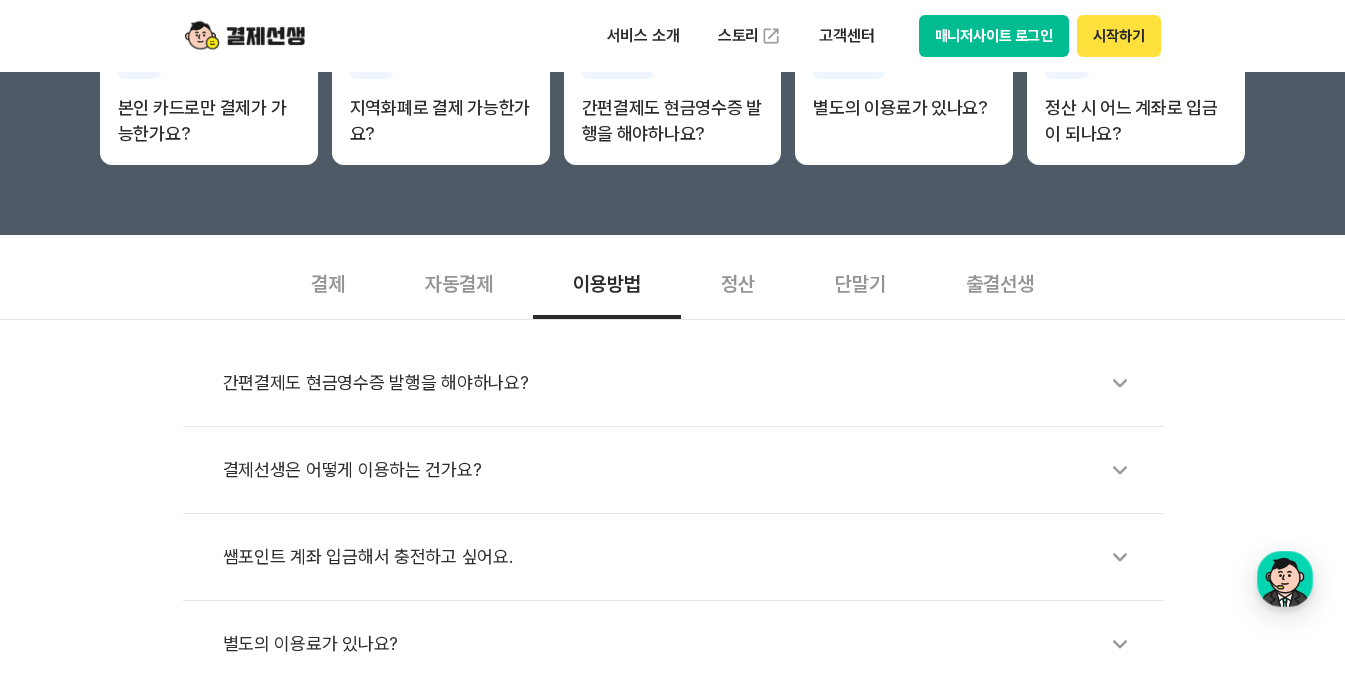 click on "정산" at bounding box center [738, 282] 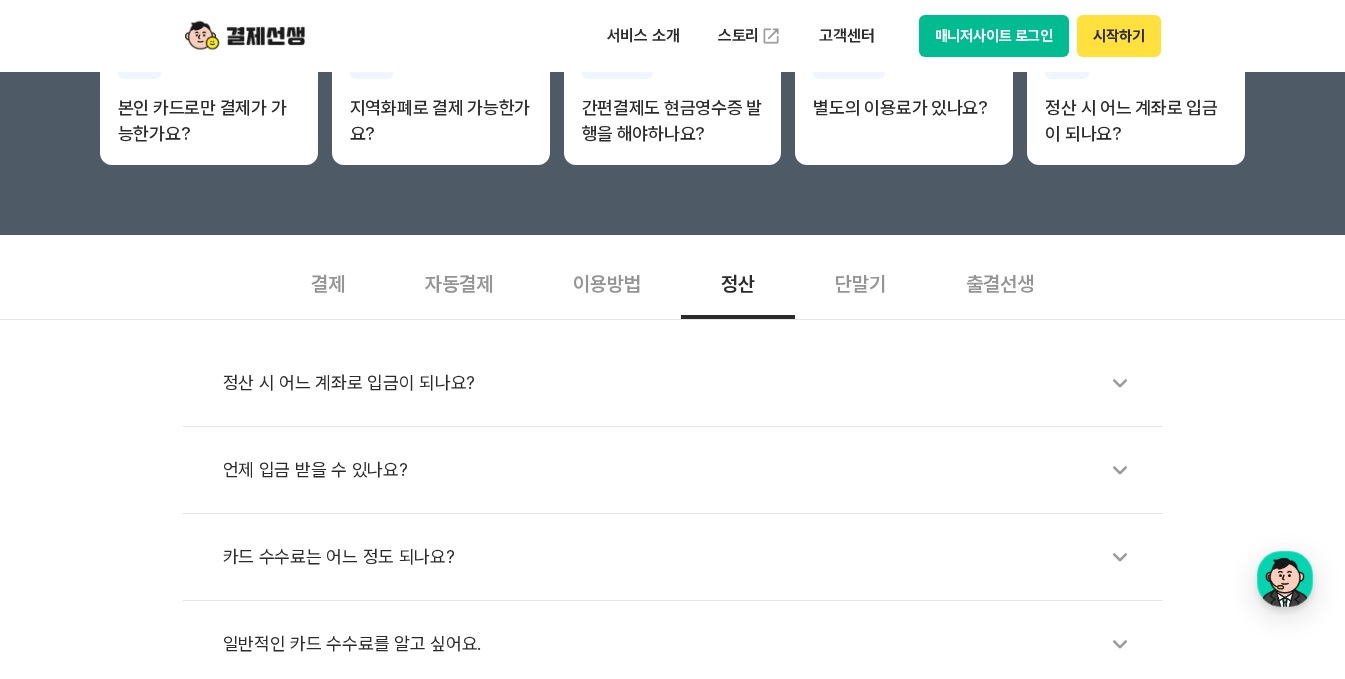 click on "단말기" at bounding box center [860, 282] 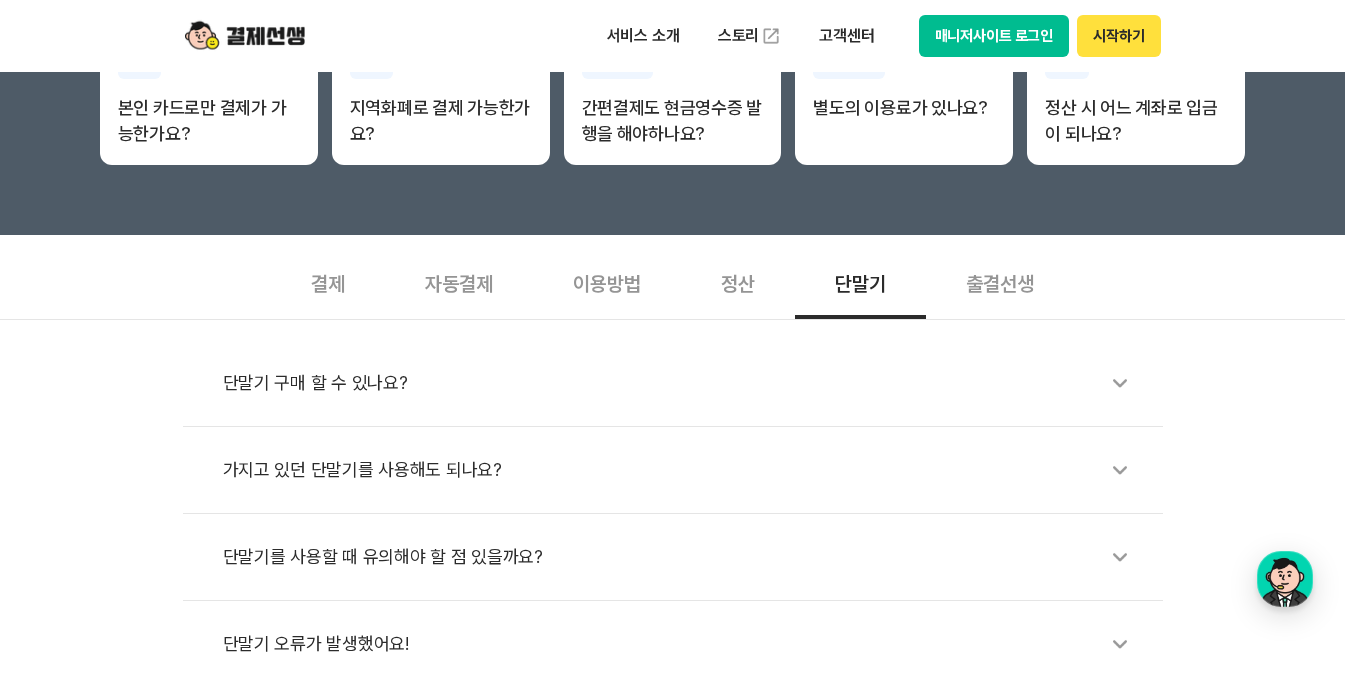click on "출결선생" at bounding box center [1000, 282] 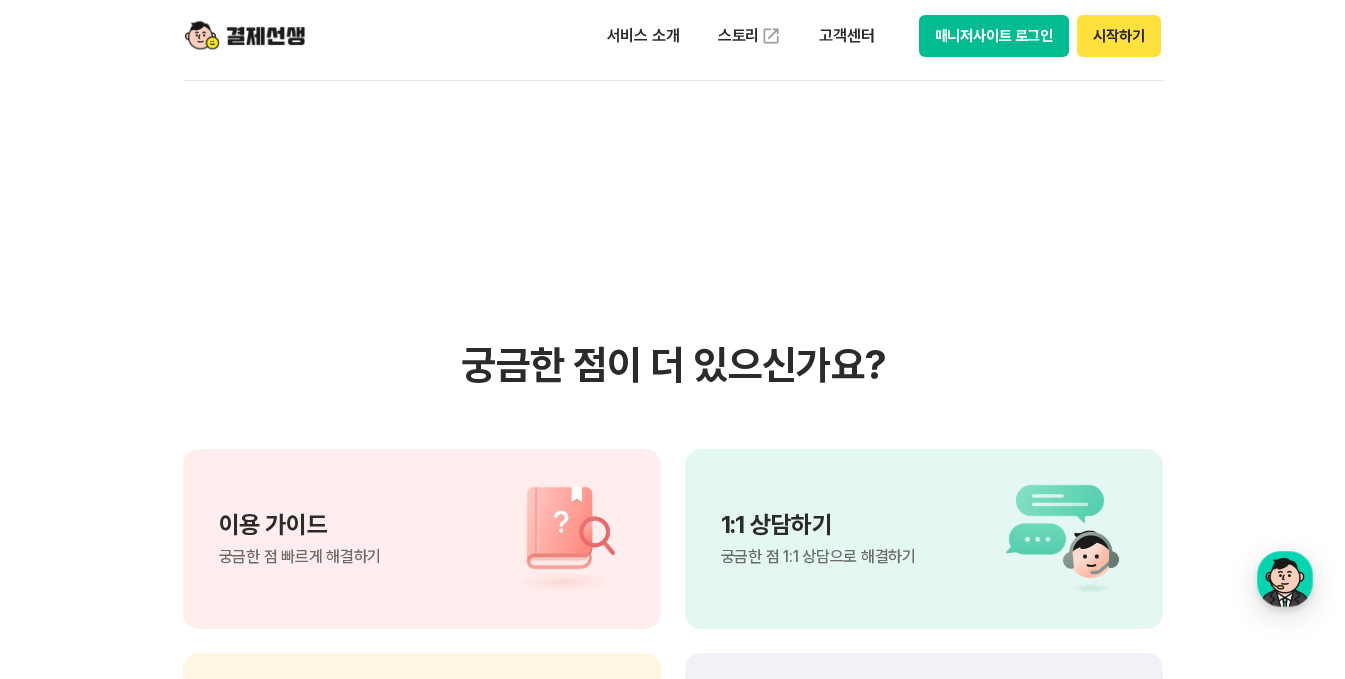 scroll, scrollTop: 1300, scrollLeft: 0, axis: vertical 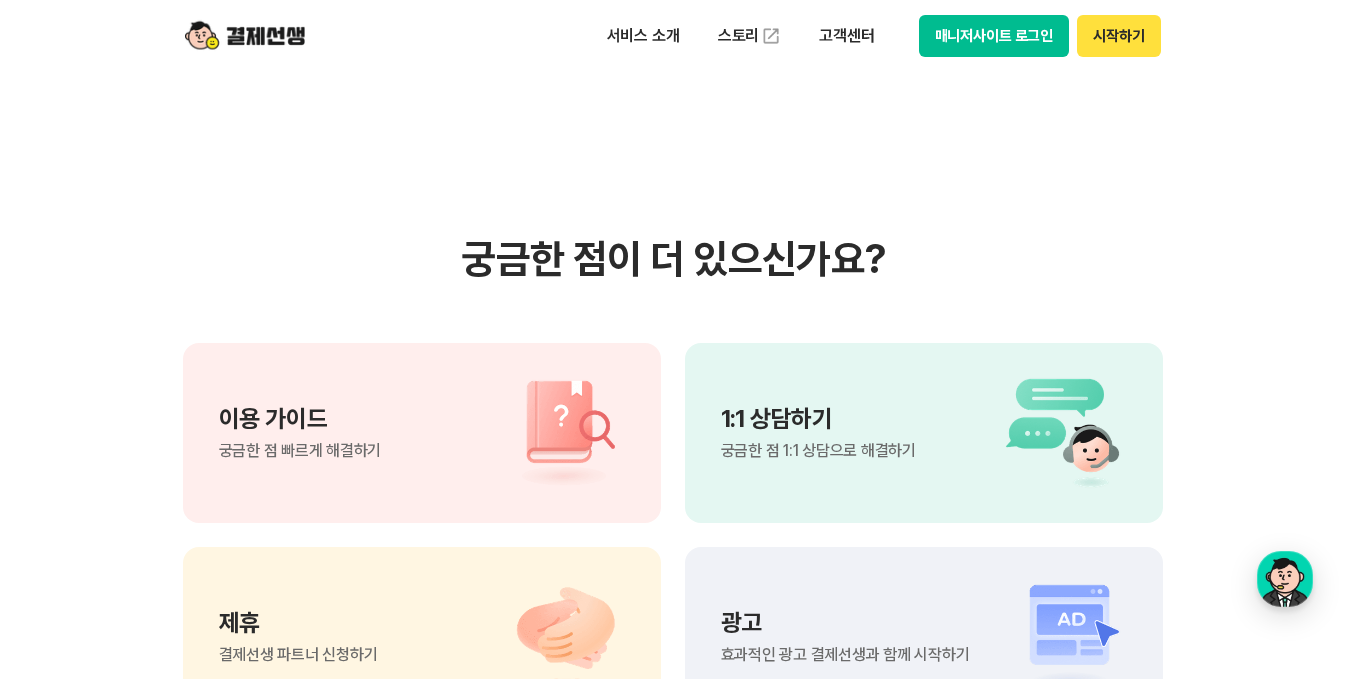 click on "이용 가이드" at bounding box center (300, 419) 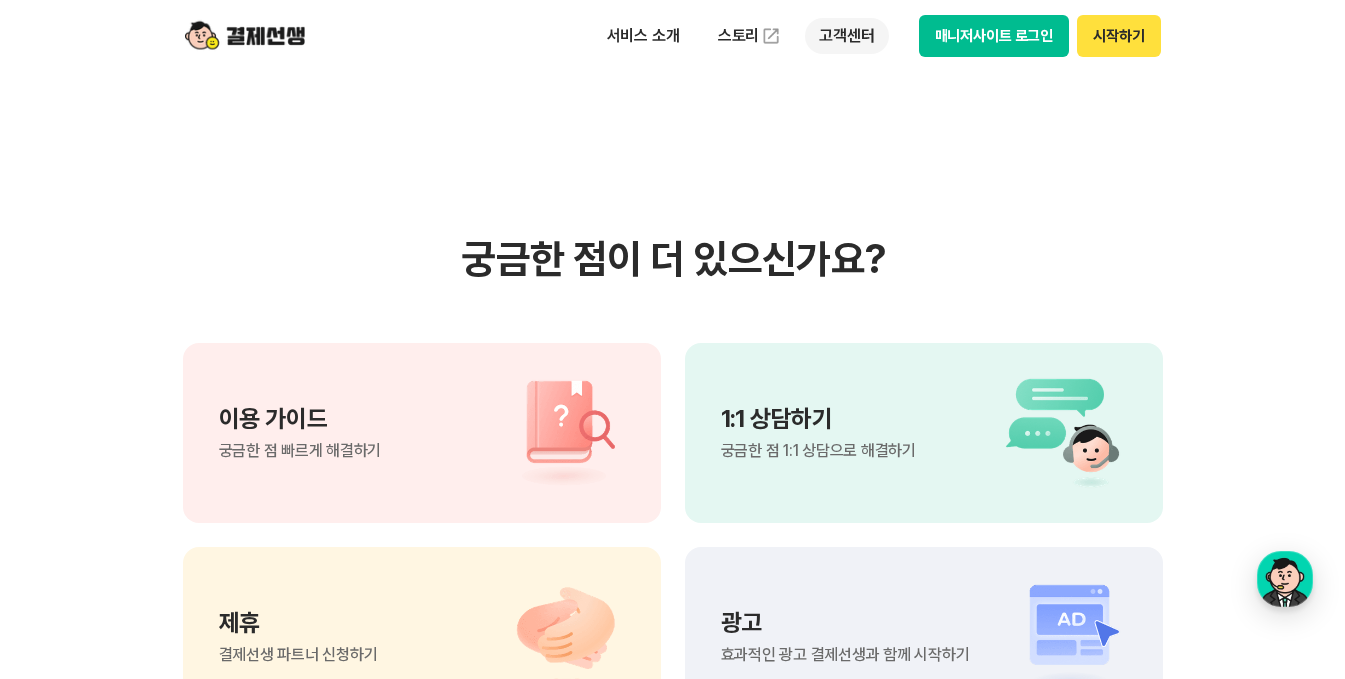 click on "고객센터" at bounding box center [846, 36] 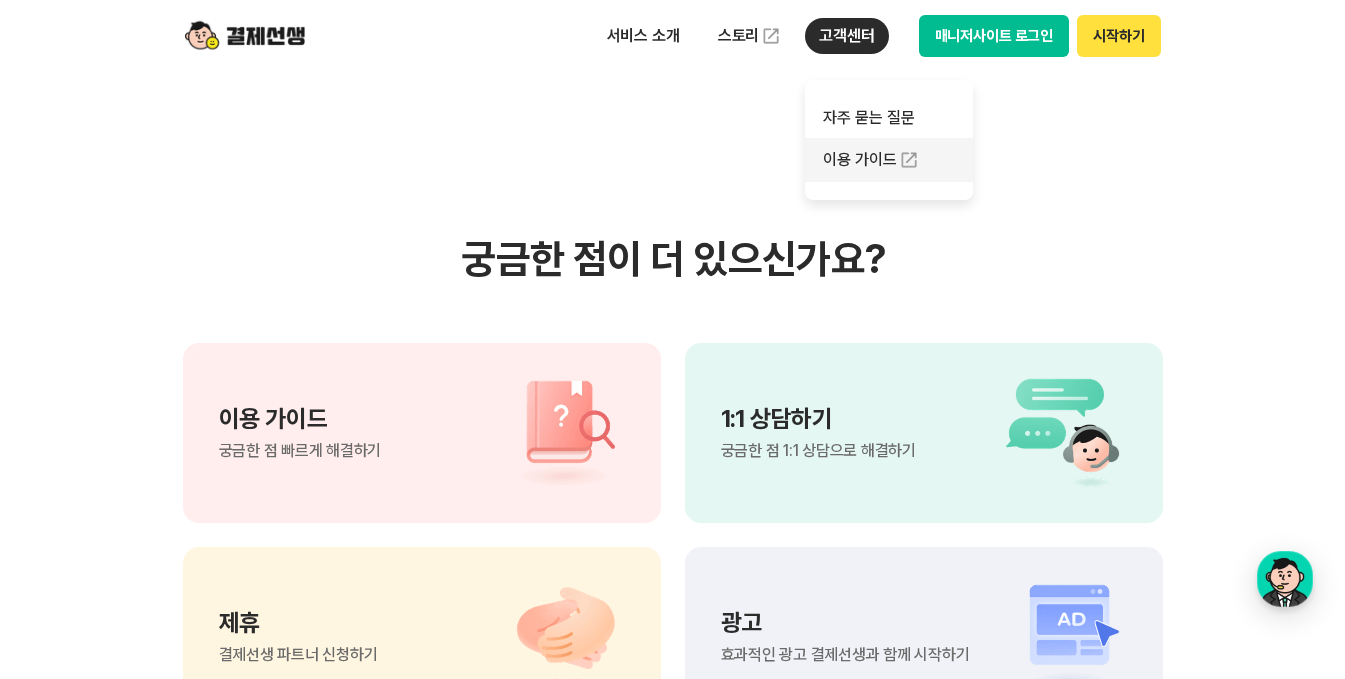click on "이용 가이드" at bounding box center (889, 160) 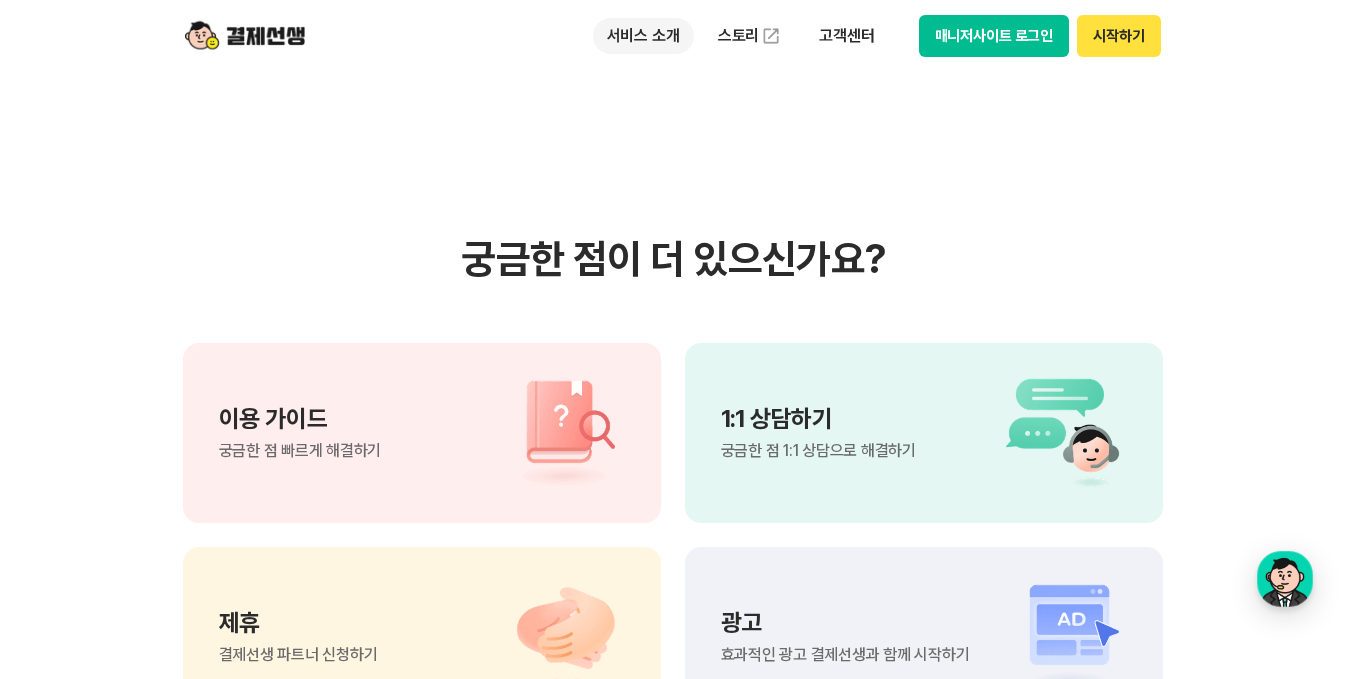 click on "서비스 소개" at bounding box center (643, 36) 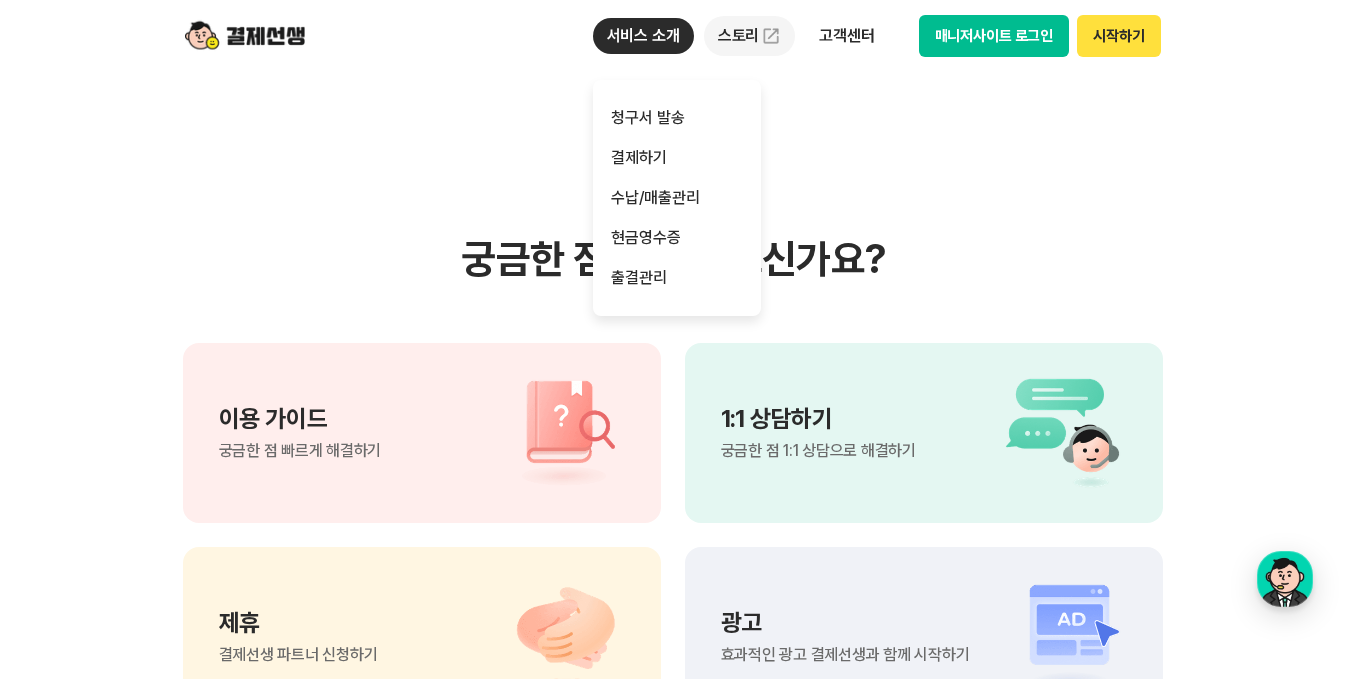 click at bounding box center [771, 36] 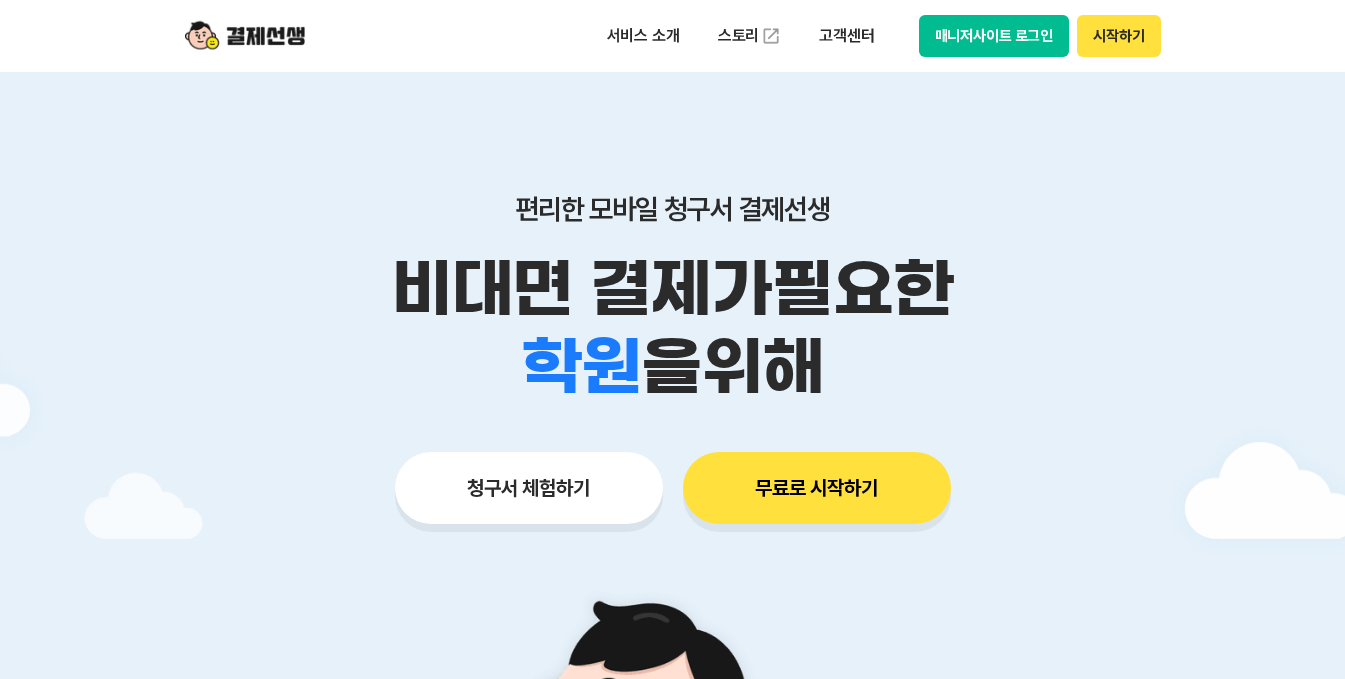 scroll, scrollTop: 0, scrollLeft: 0, axis: both 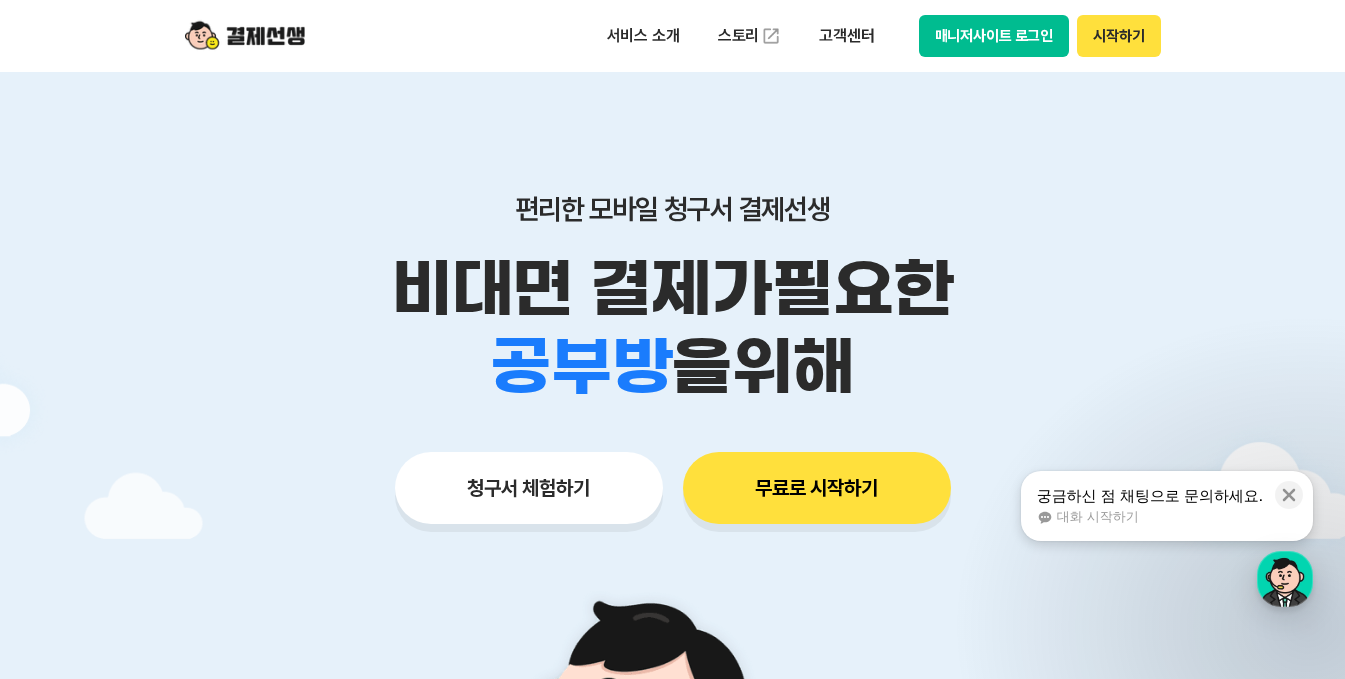 click on "매니저사이트 로그인" at bounding box center (994, 36) 